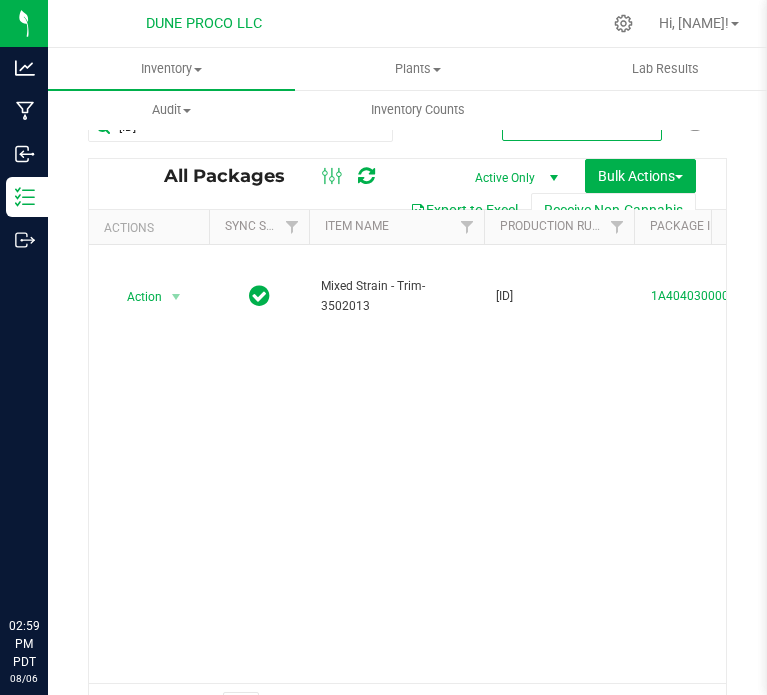 scroll, scrollTop: 0, scrollLeft: 0, axis: both 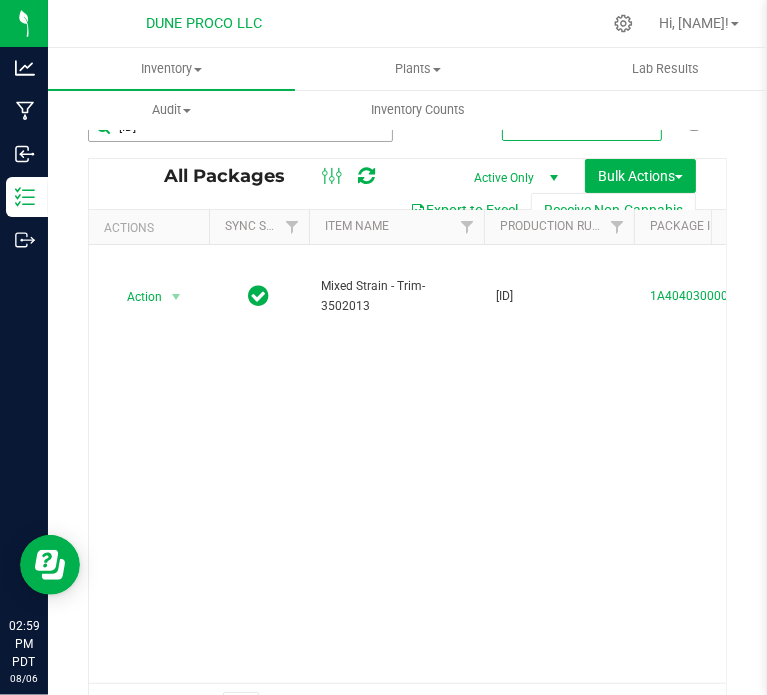 click on "[ID]" at bounding box center (240, 127) 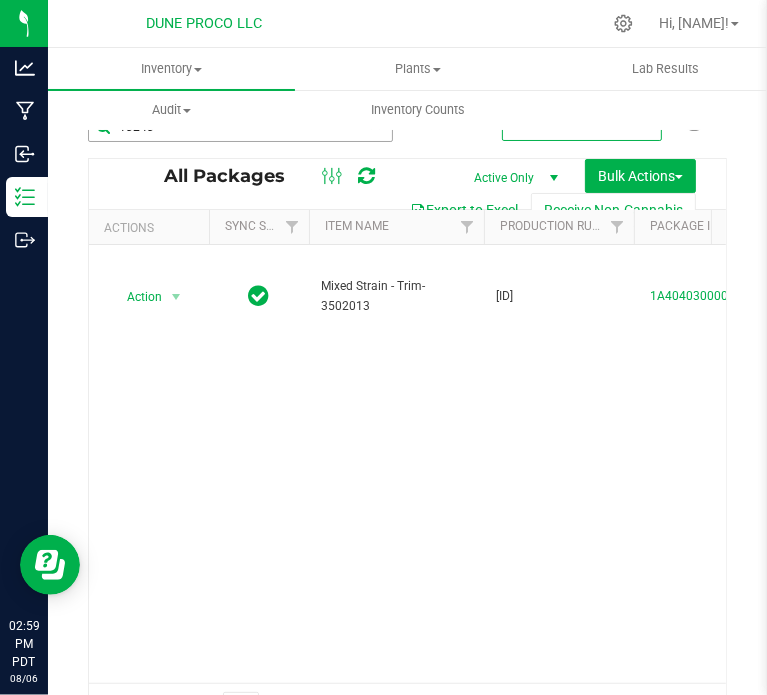 type on "13243" 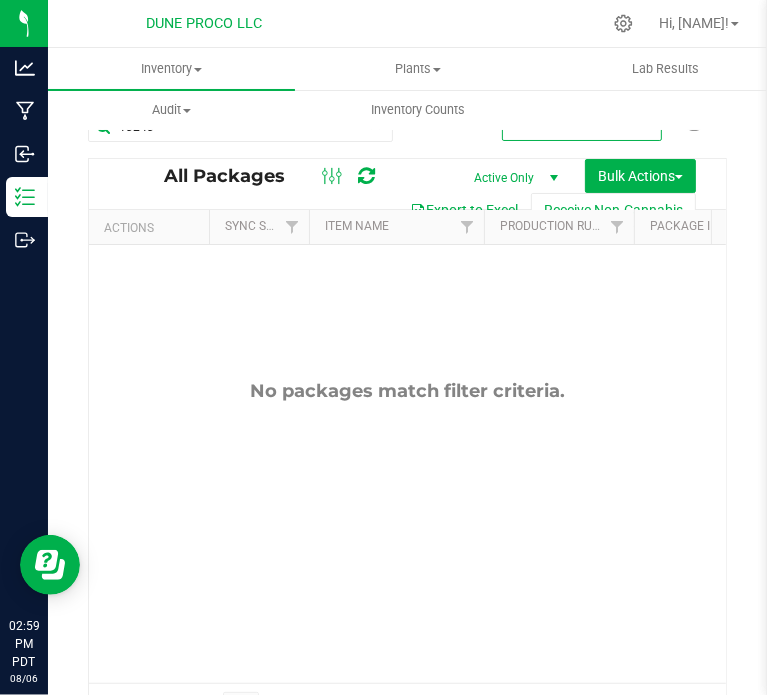 click at bounding box center (554, 178) 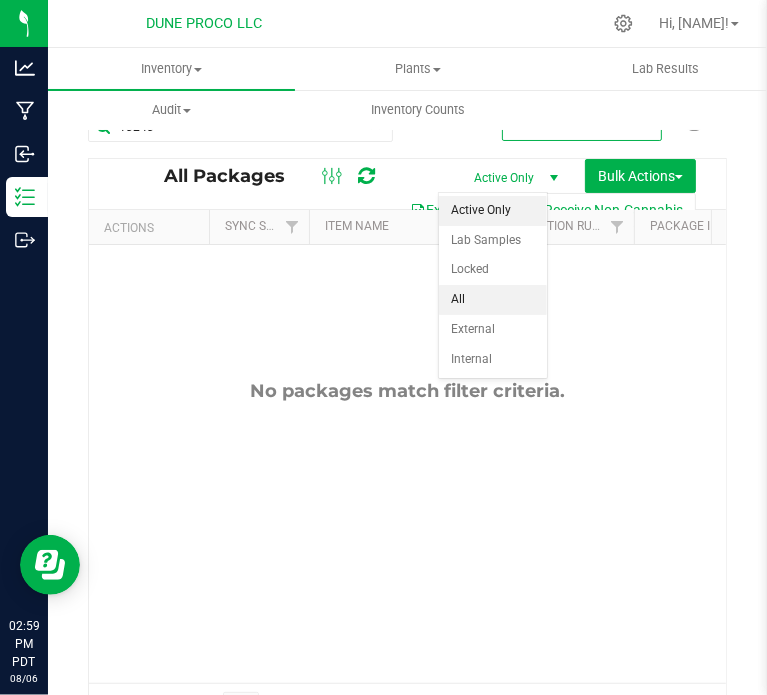 click on "All" at bounding box center (493, 300) 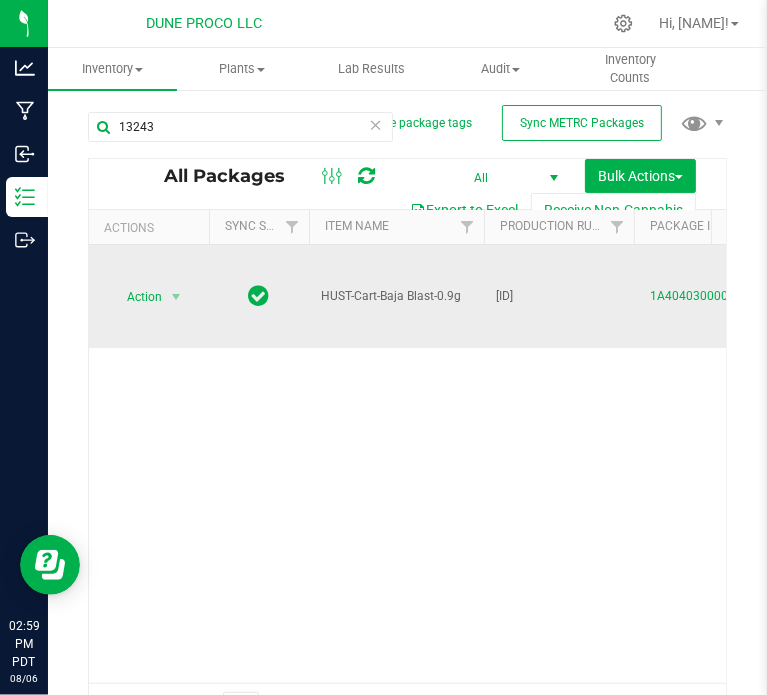 scroll, scrollTop: 0, scrollLeft: 206, axis: horizontal 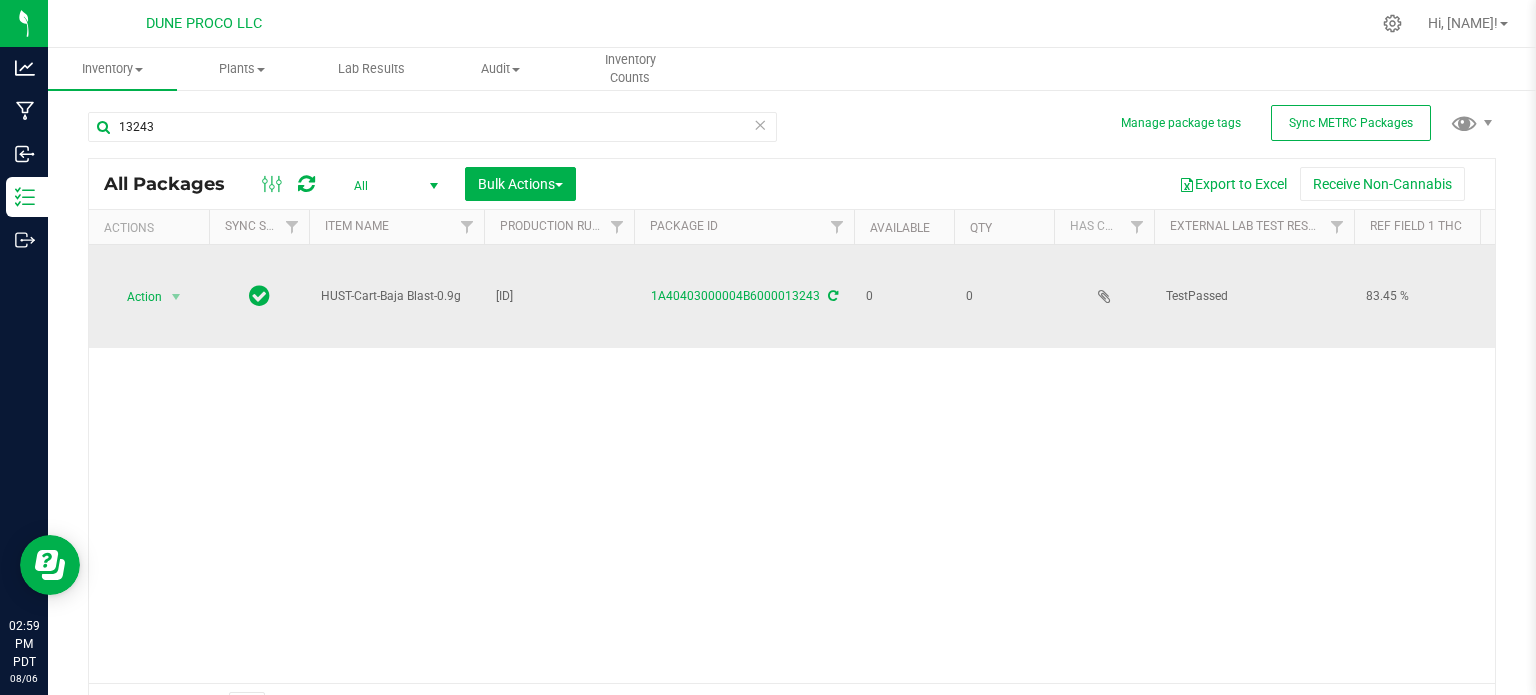 drag, startPoint x: 576, startPoint y: 295, endPoint x: 496, endPoint y: 293, distance: 80.024994 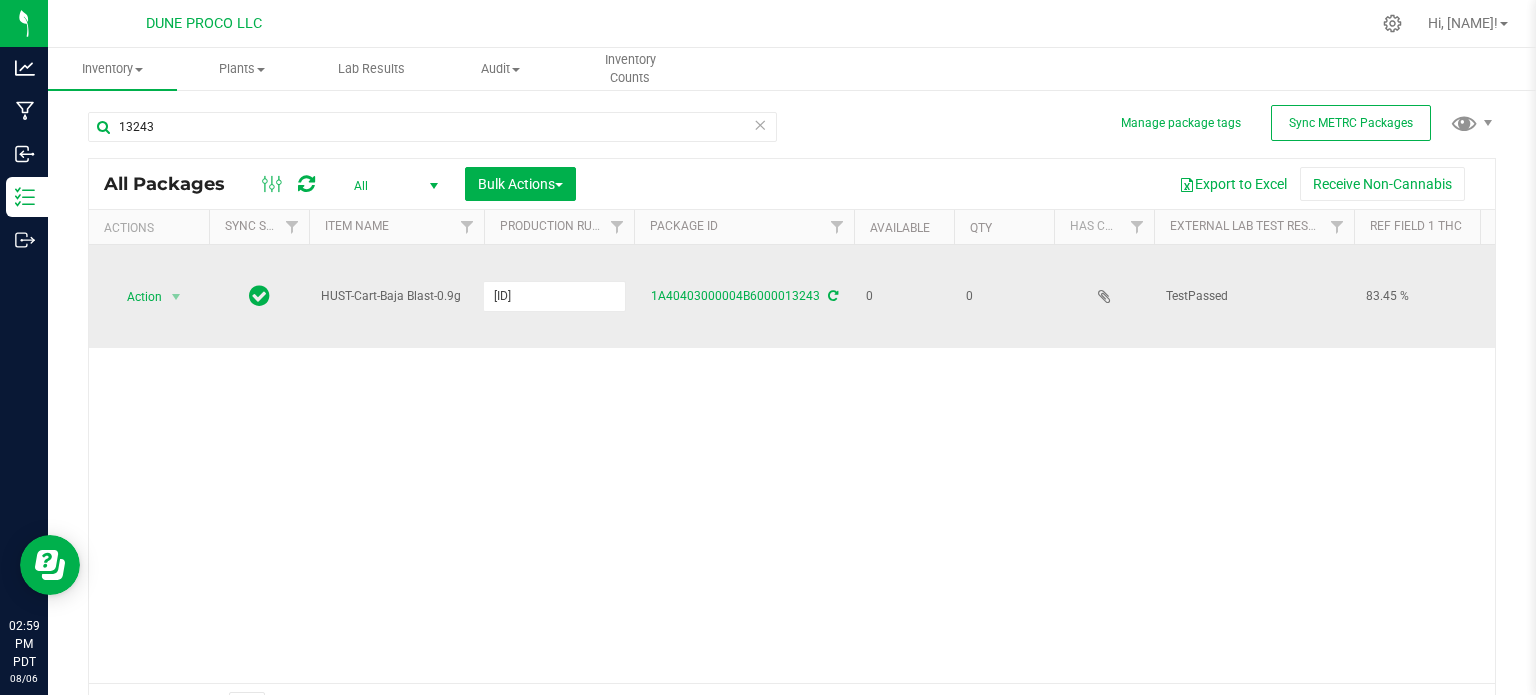 click on "[ID]" at bounding box center (554, 296) 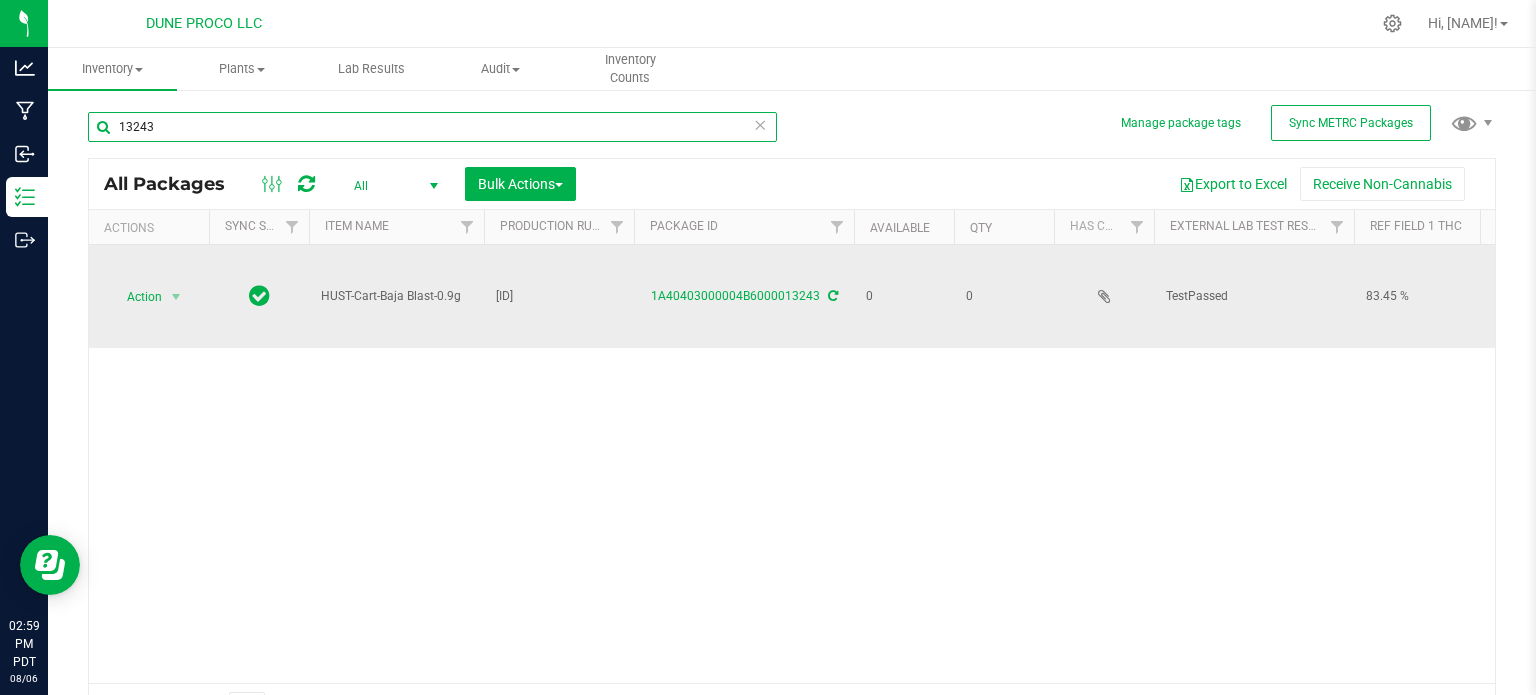 click on "13243" at bounding box center [432, 127] 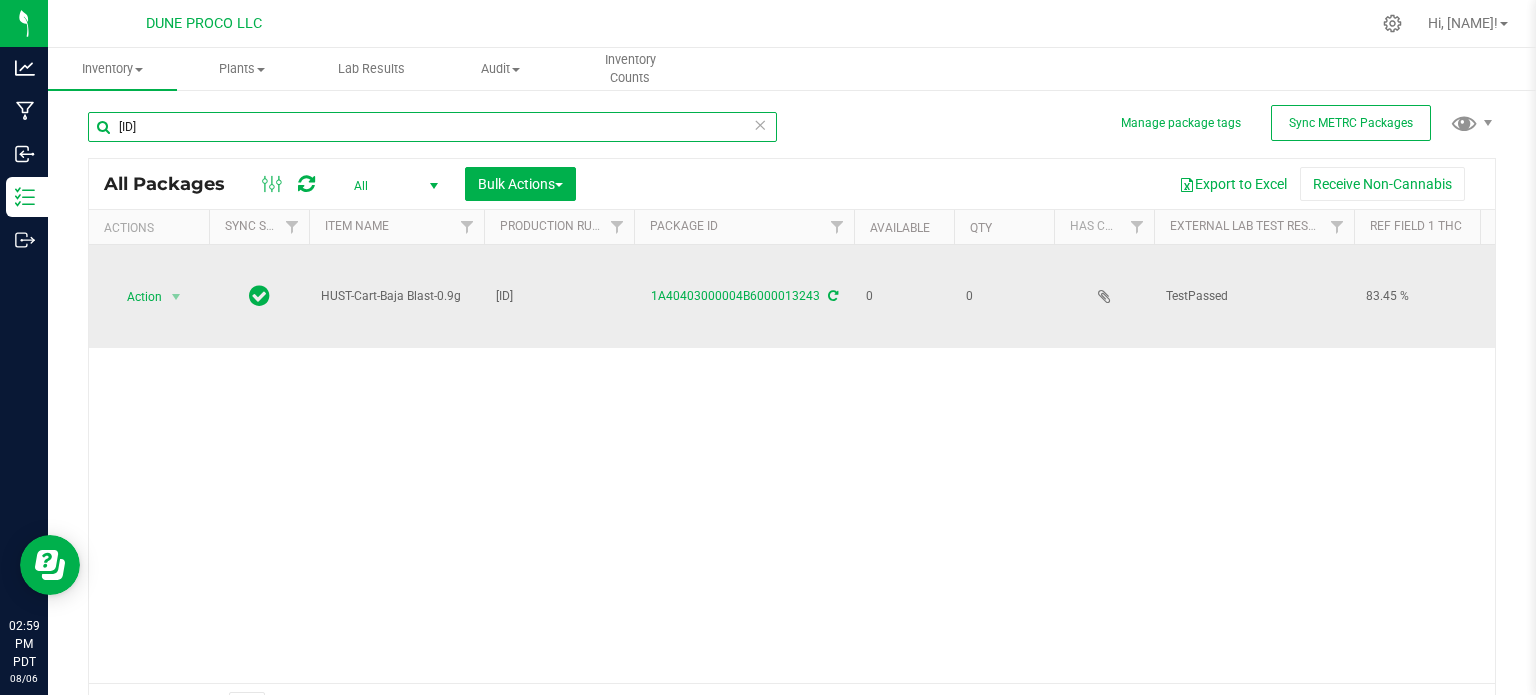 type on "[ID]" 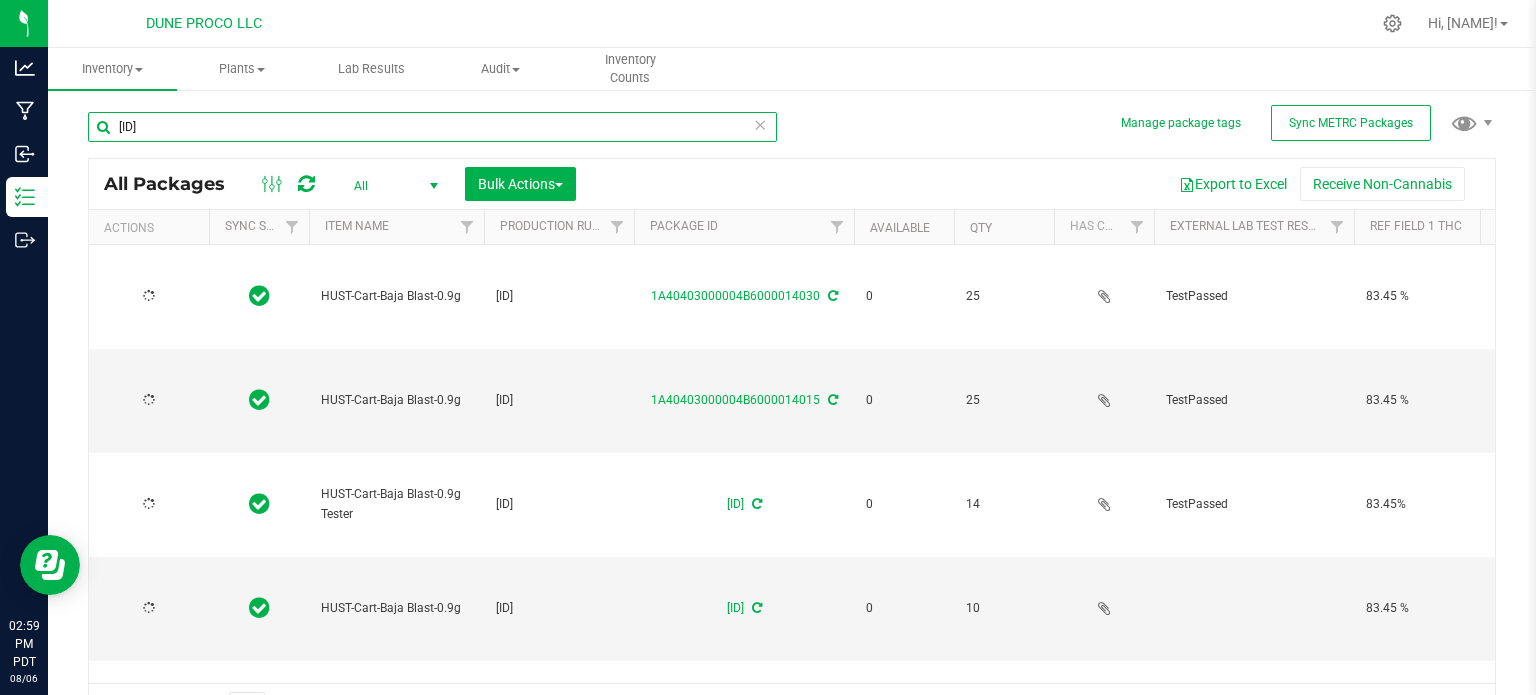 type on "[DATE]" 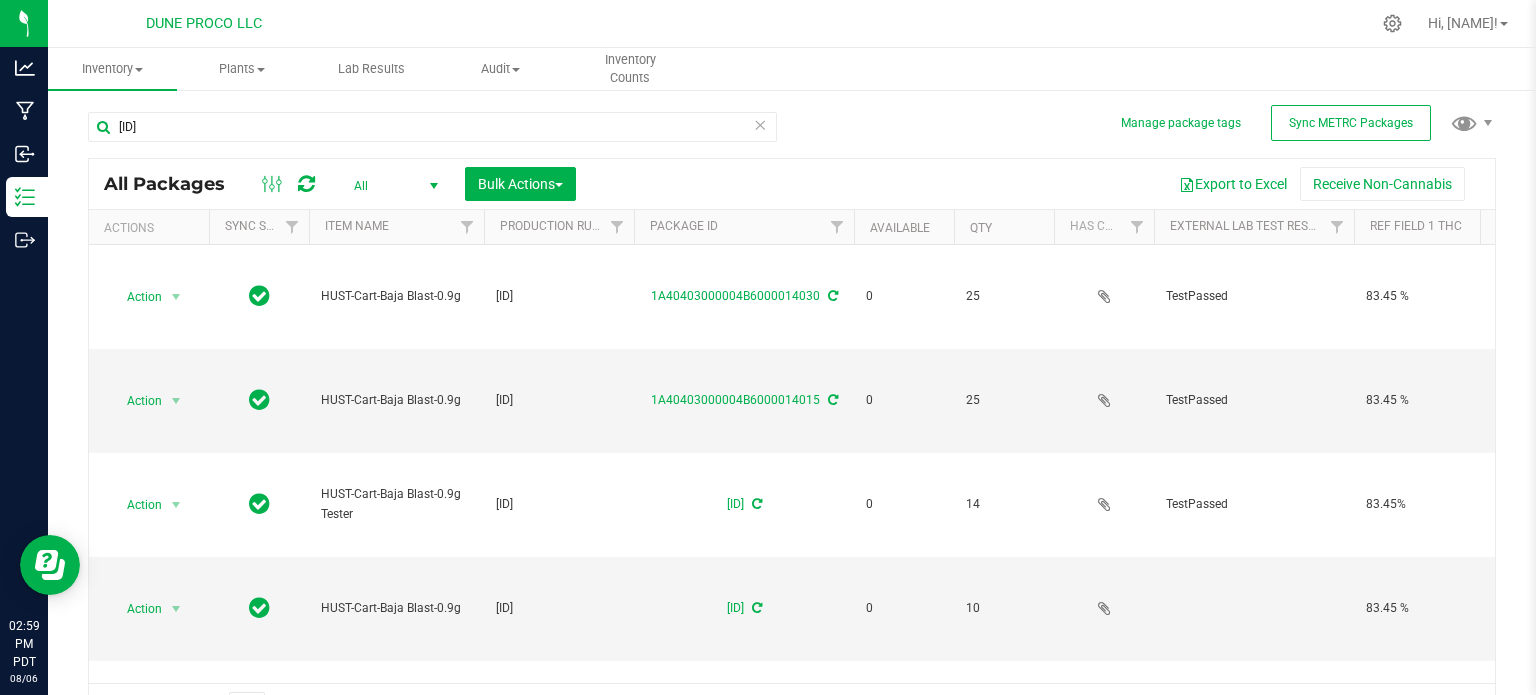 click on "Available" at bounding box center (904, 227) 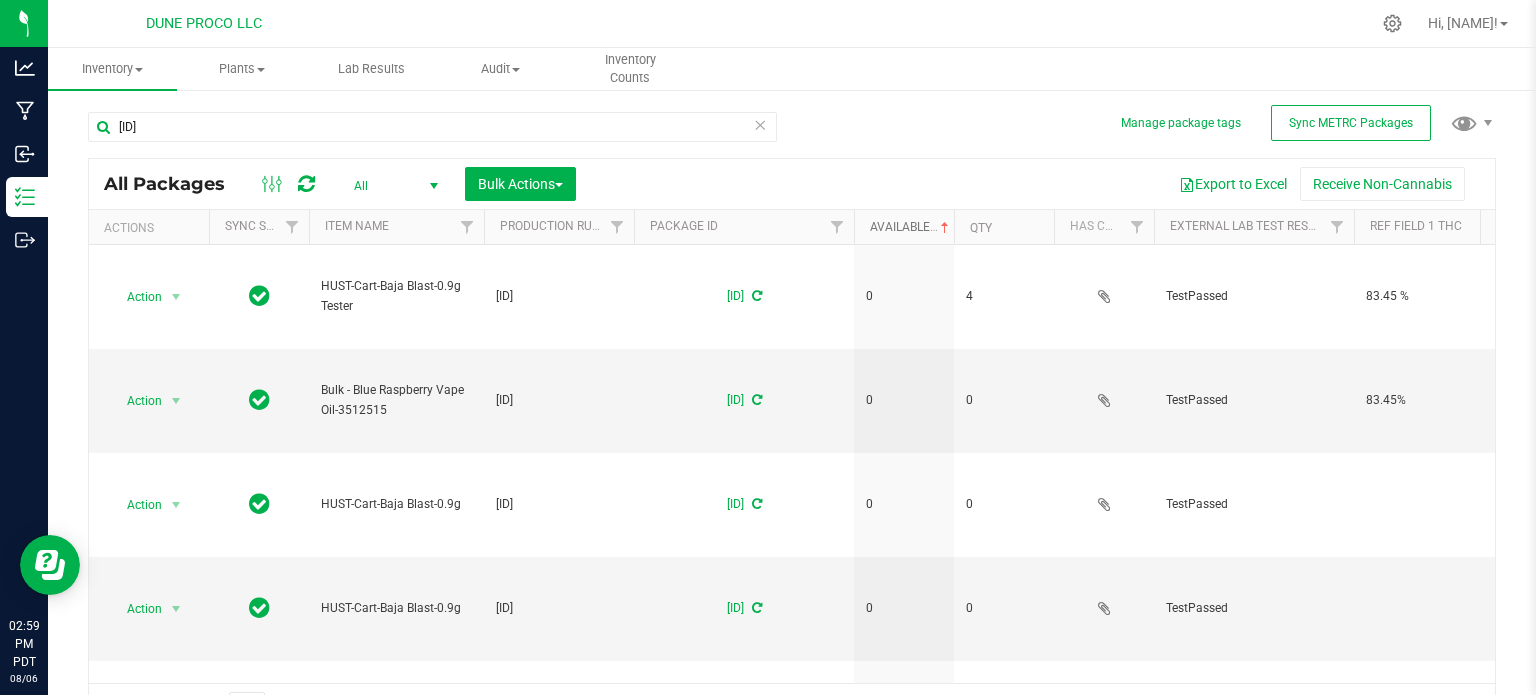 click at bounding box center (945, 228) 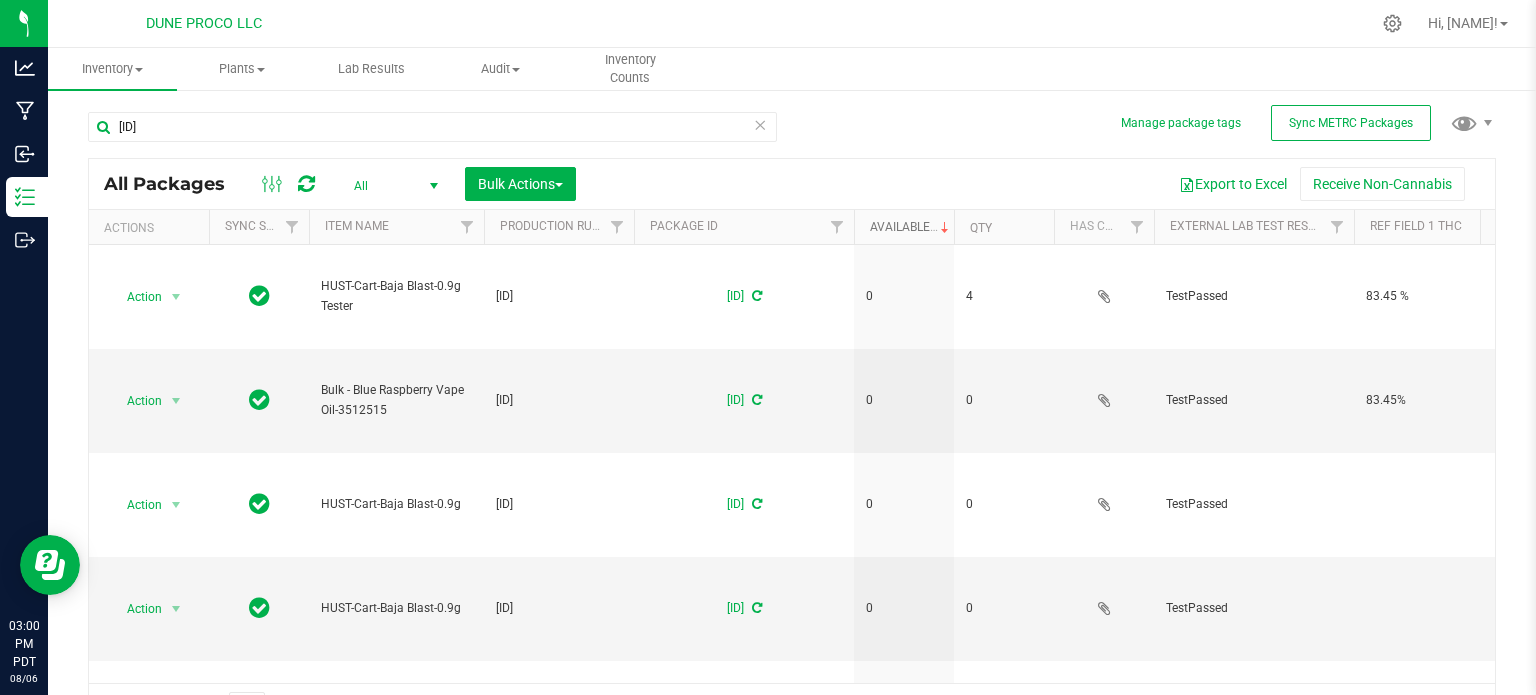 click at bounding box center [945, 228] 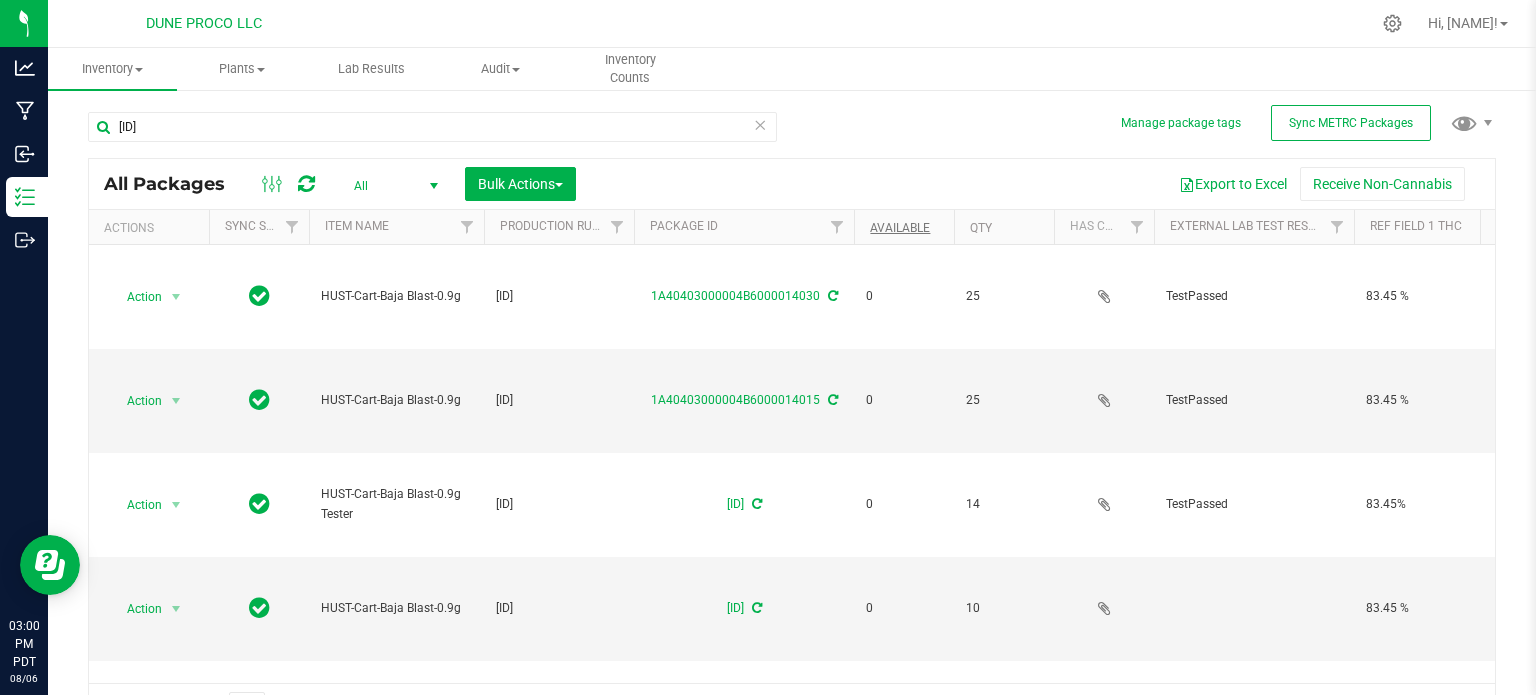 click on "Available" at bounding box center (904, 227) 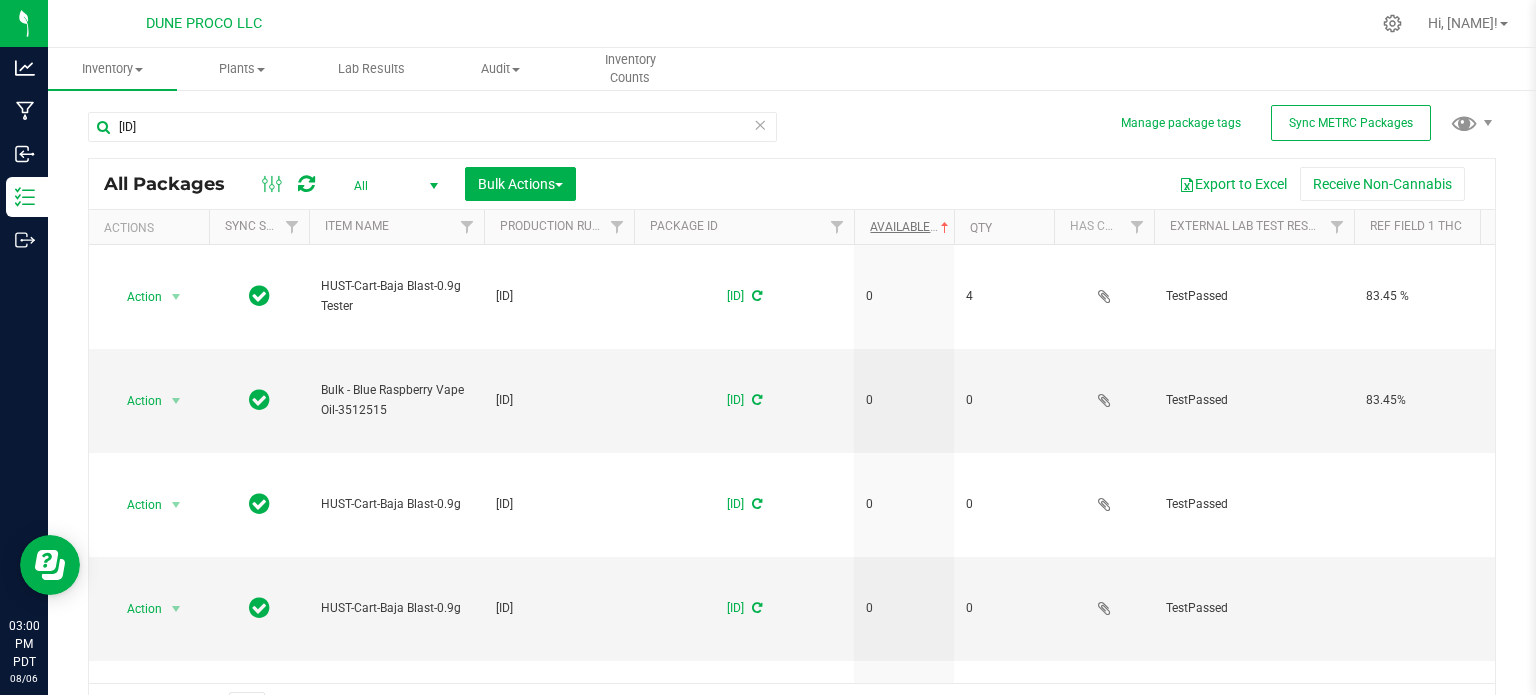 click on "Available" at bounding box center (904, 227) 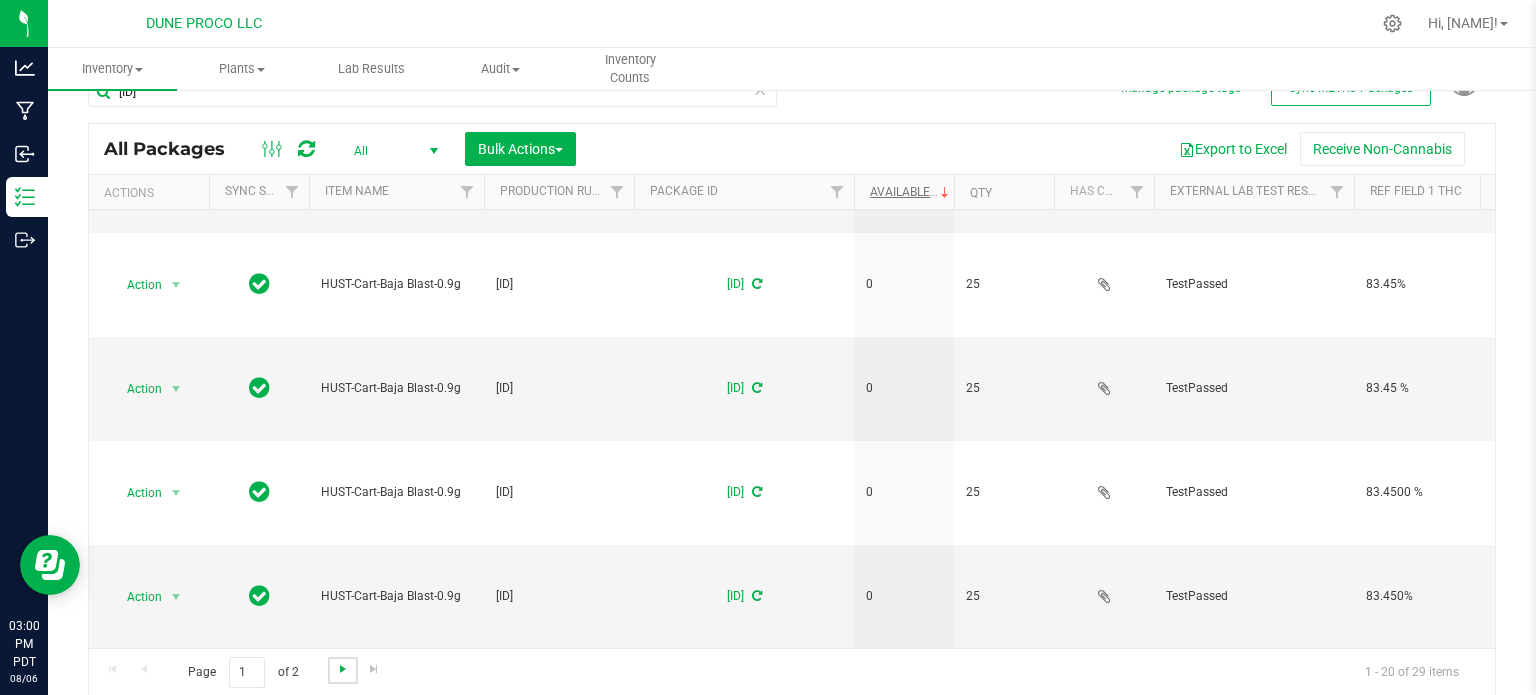 click at bounding box center [343, 669] 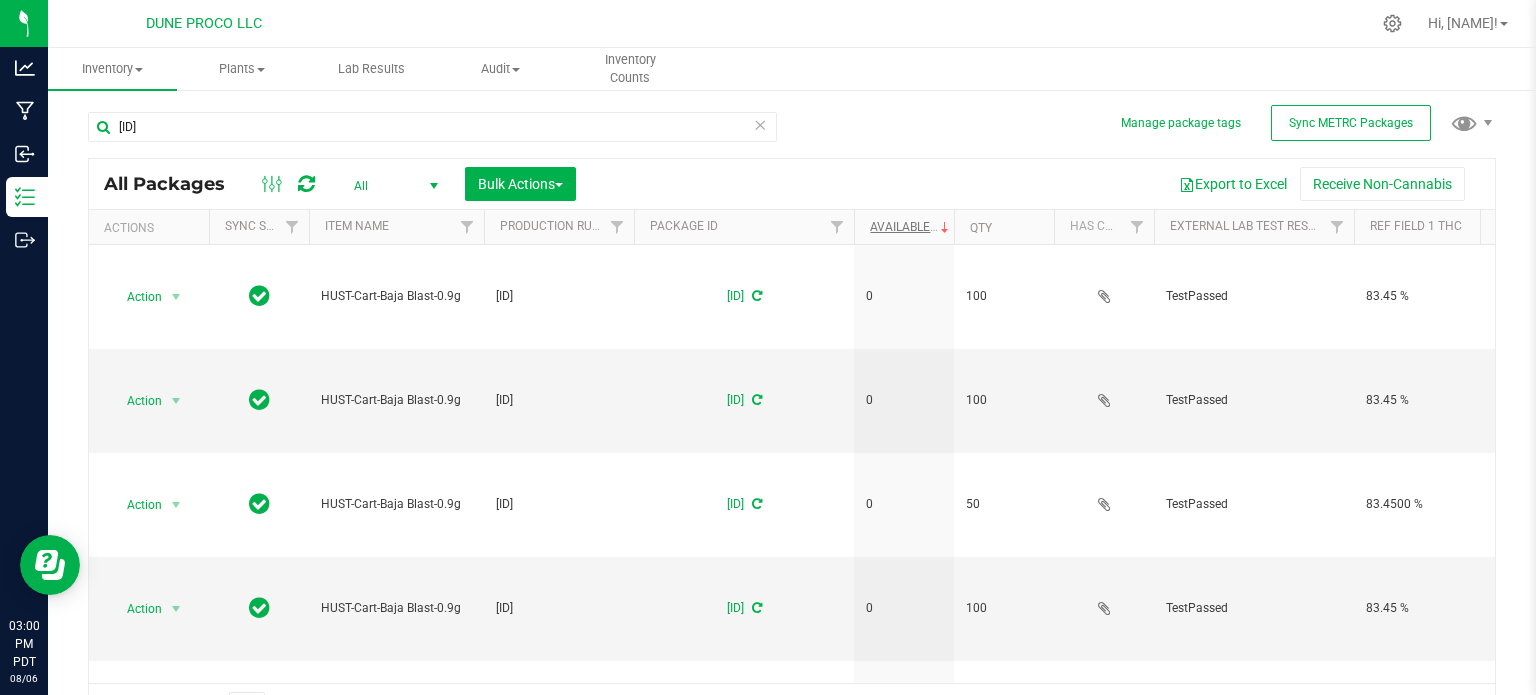 click at bounding box center (864, 23) 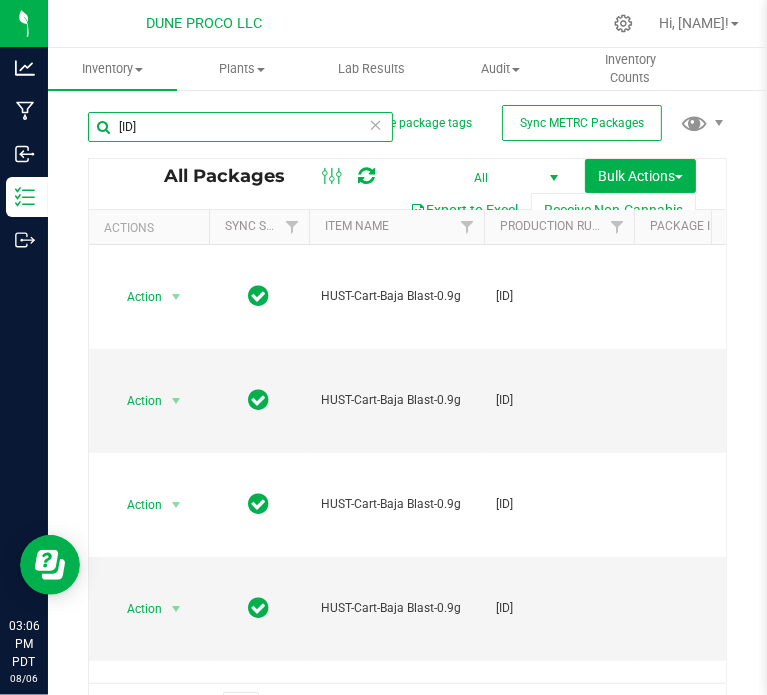 click on "[ID]" at bounding box center [240, 127] 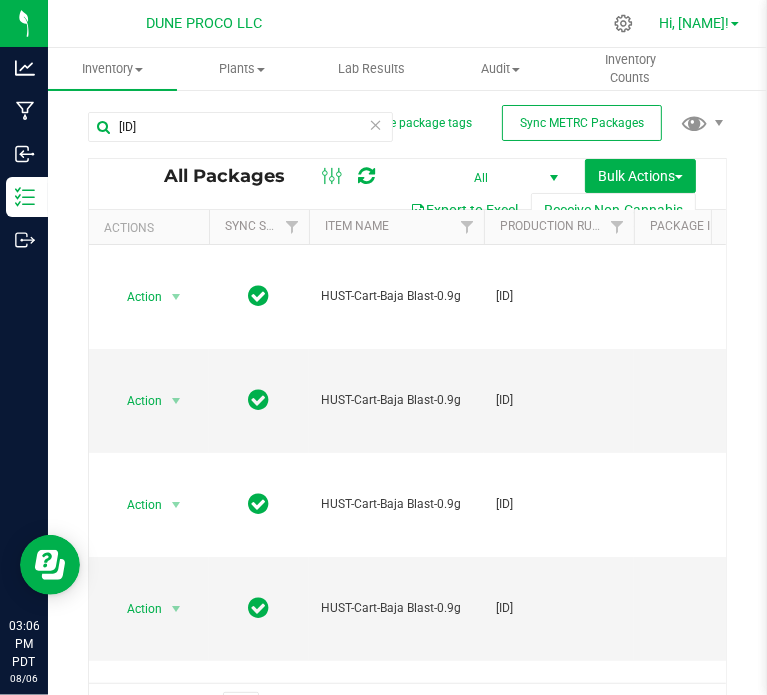 click at bounding box center (735, 24) 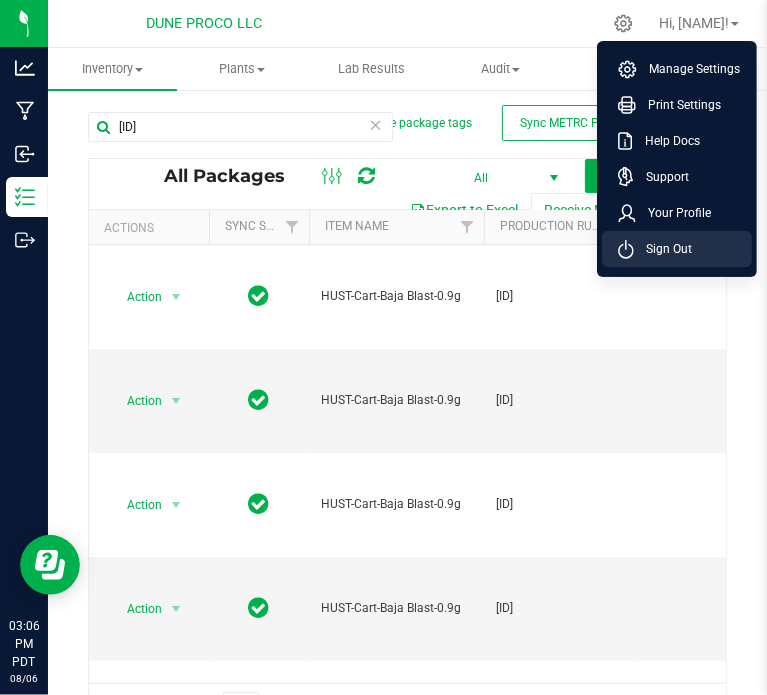click on "Sign Out" at bounding box center [663, 249] 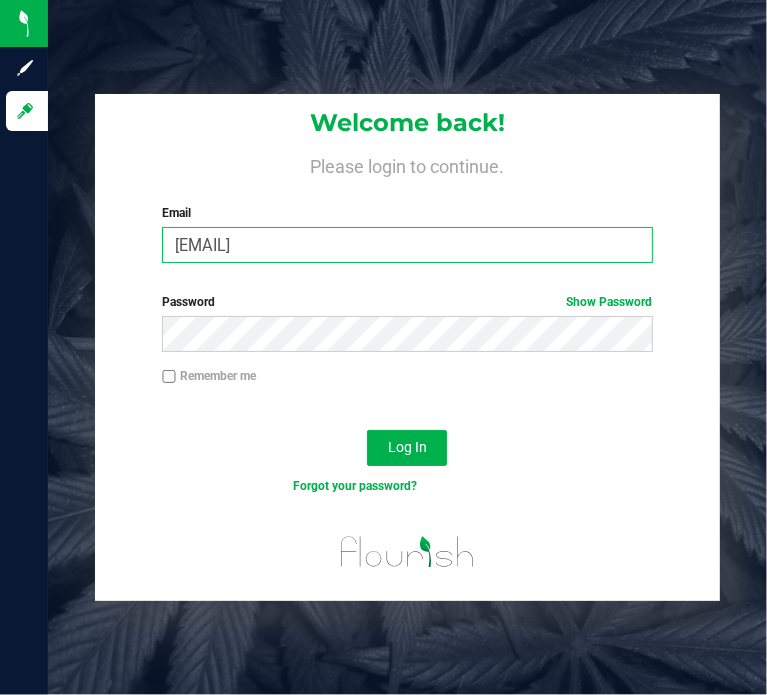 click on "[EMAIL]" at bounding box center (407, 245) 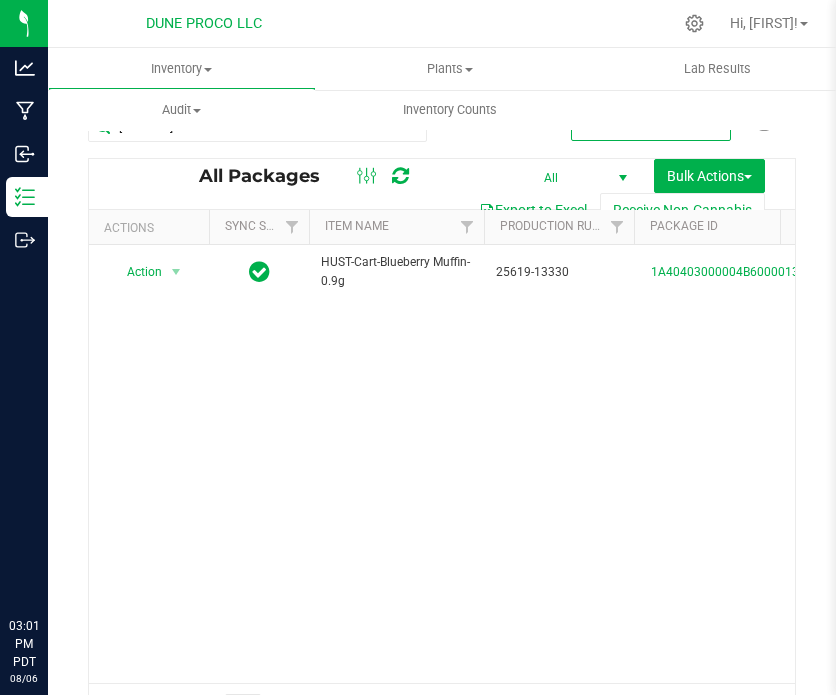 scroll, scrollTop: 0, scrollLeft: 0, axis: both 